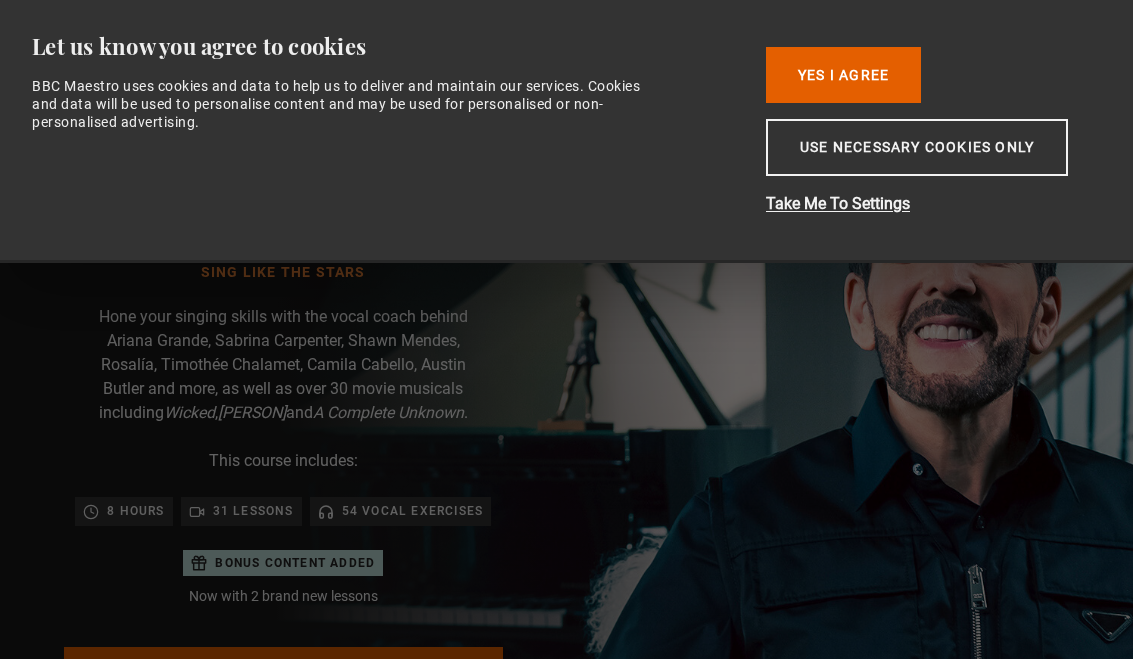 scroll, scrollTop: 0, scrollLeft: 0, axis: both 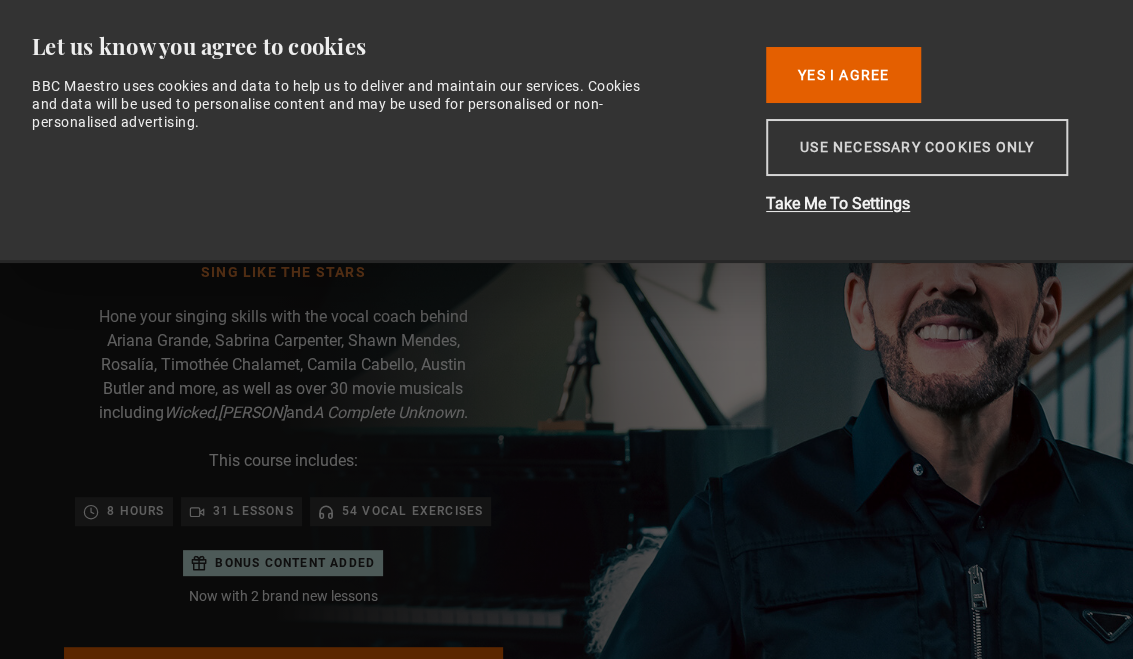 click on "Use necessary cookies only" at bounding box center [917, 147] 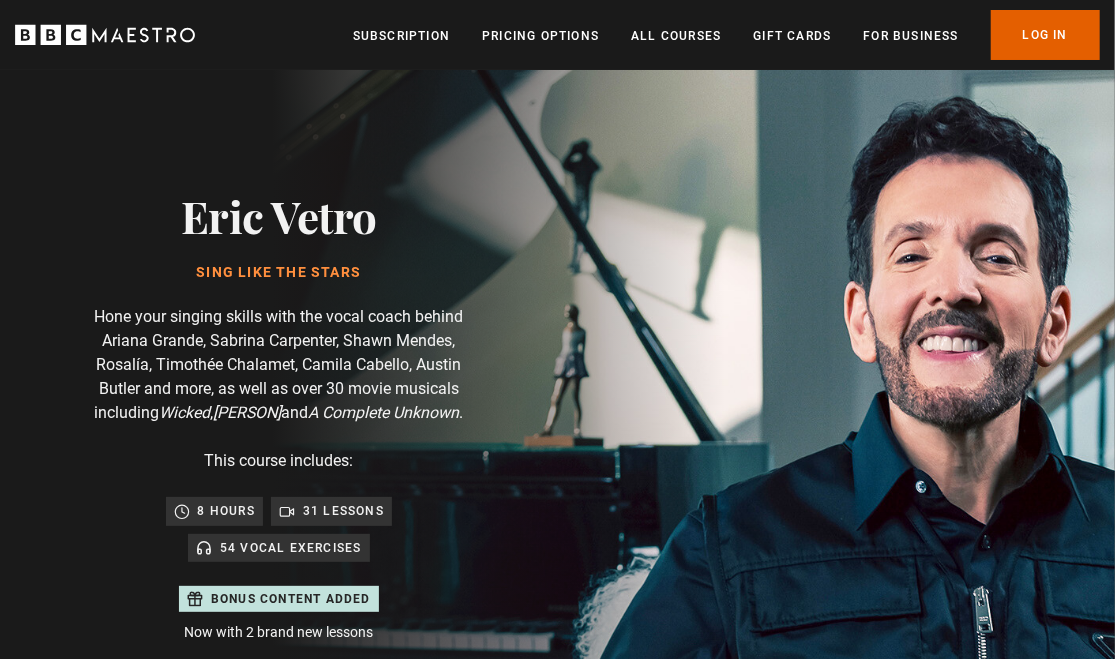 scroll, scrollTop: 0, scrollLeft: 613, axis: horizontal 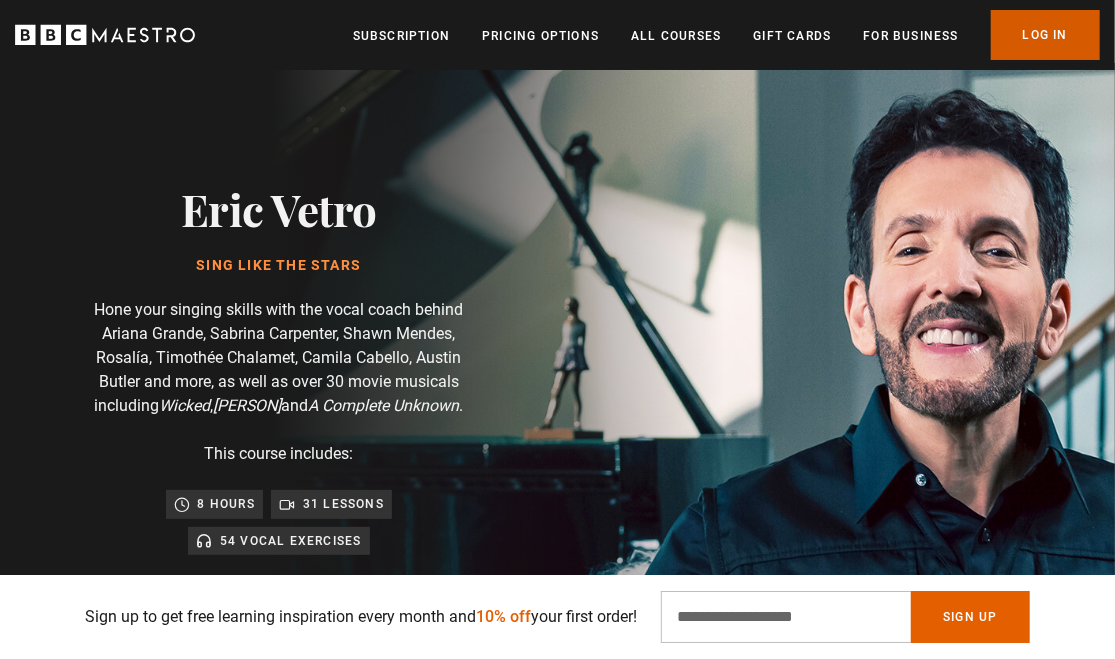 click on "Log In" at bounding box center [1045, 35] 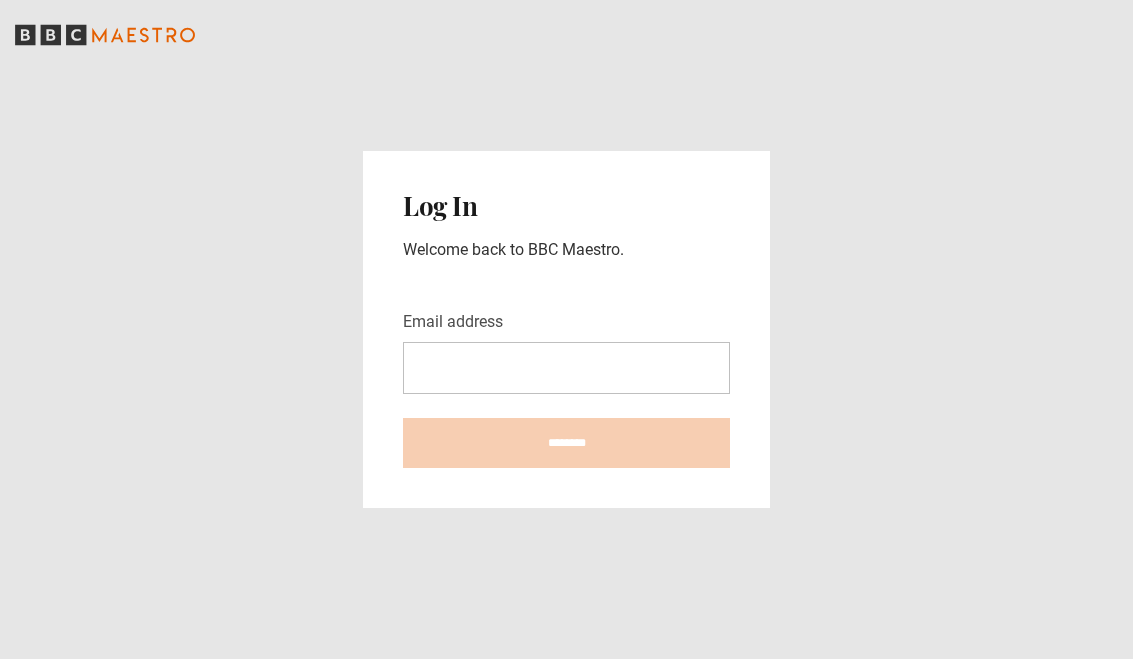 scroll, scrollTop: 0, scrollLeft: 0, axis: both 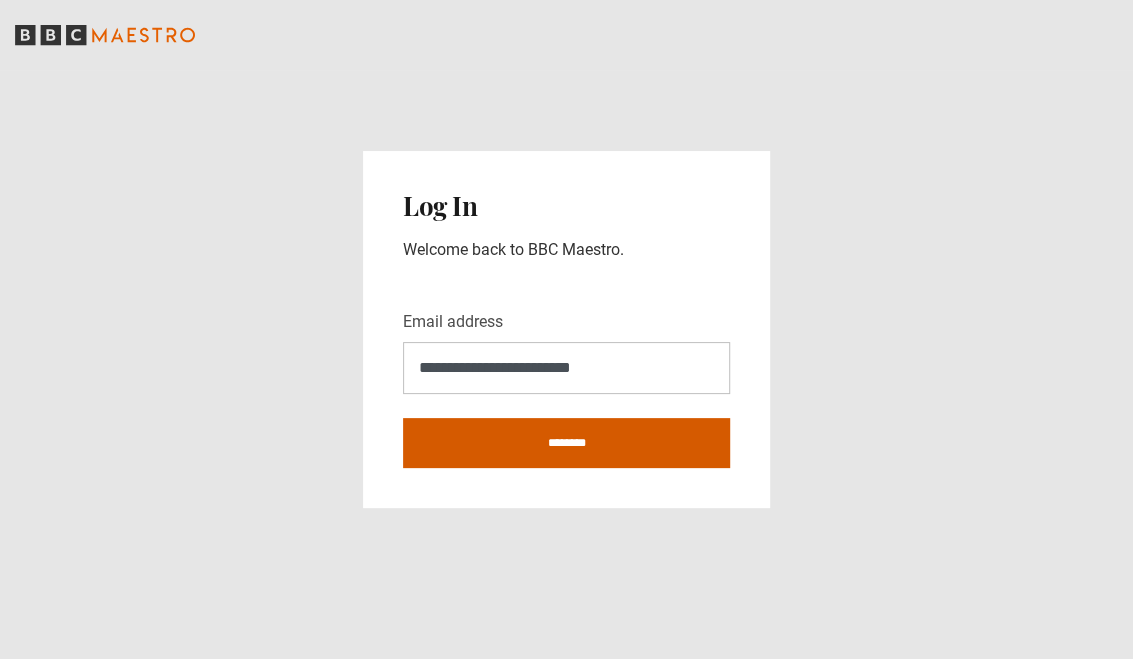 type on "**********" 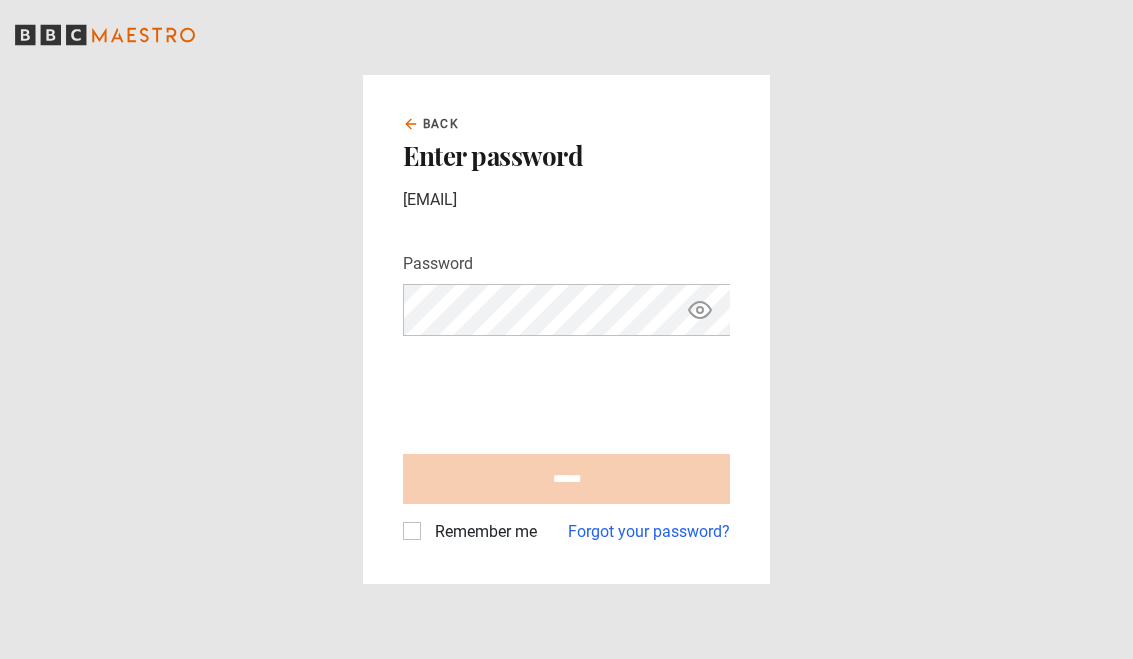 scroll, scrollTop: 0, scrollLeft: 0, axis: both 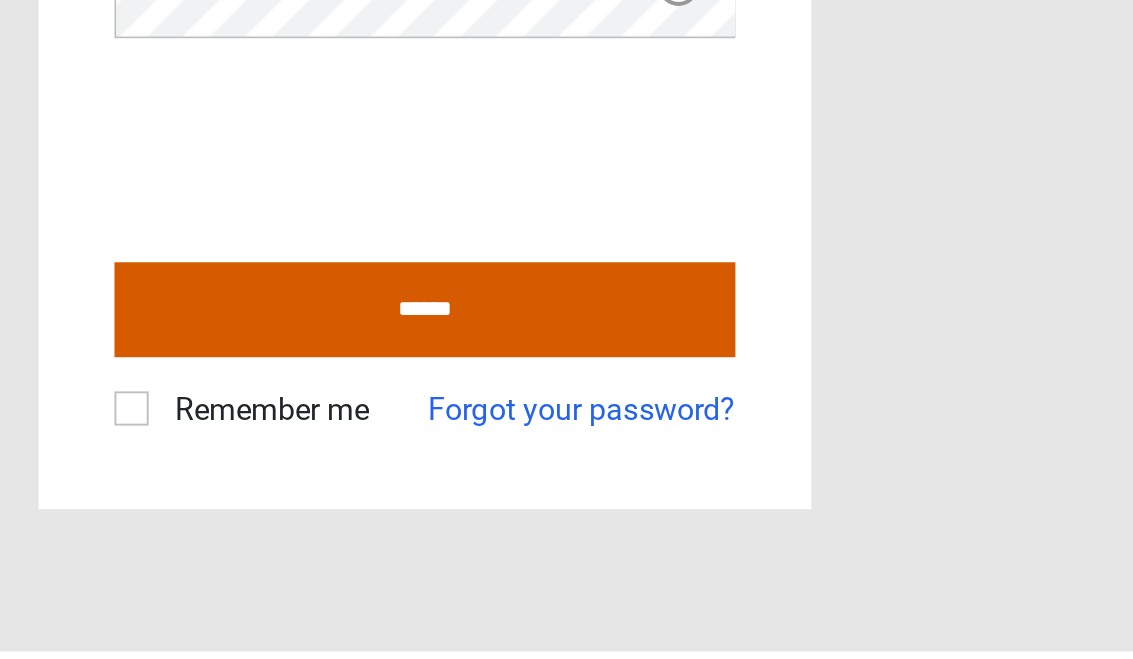 click on "******" at bounding box center [566, 479] 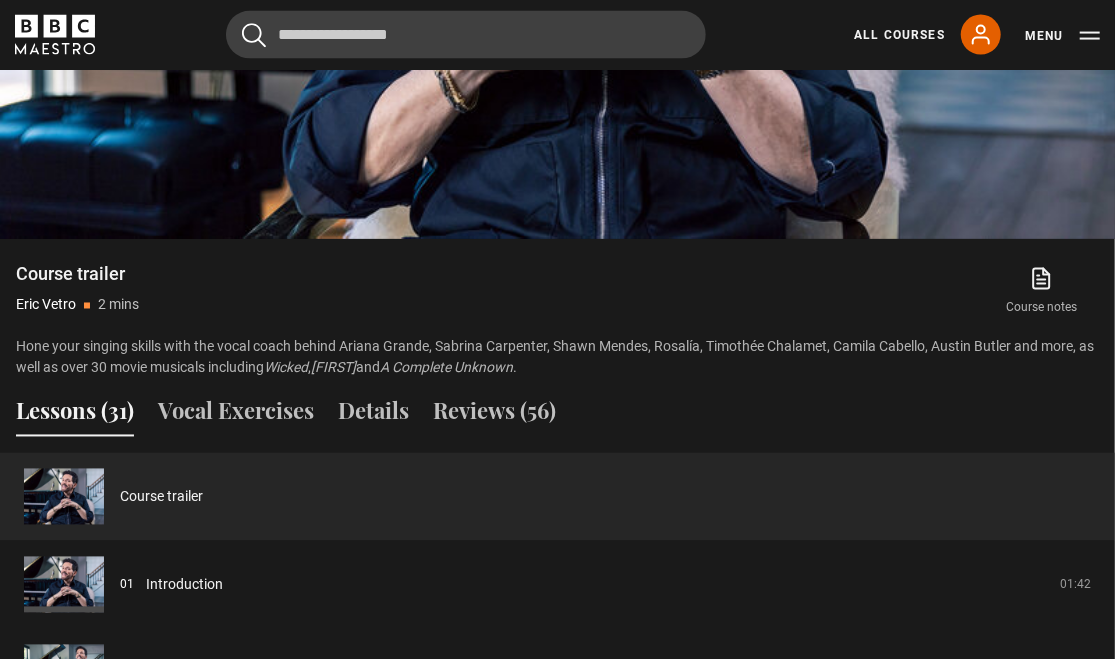 scroll, scrollTop: 1433, scrollLeft: 0, axis: vertical 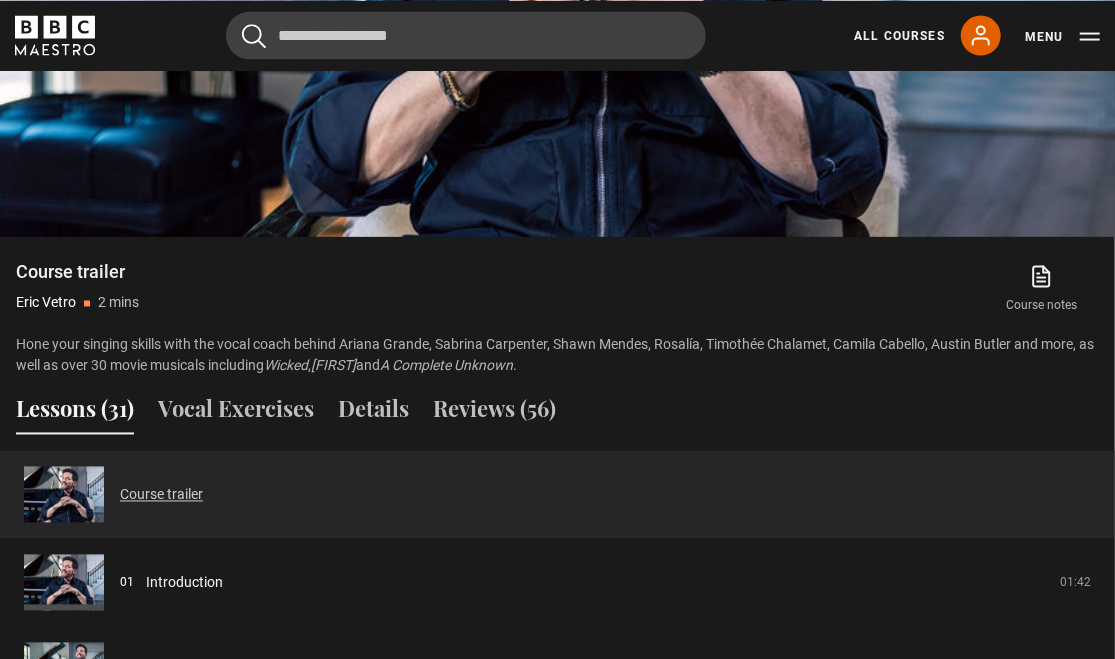 click on "Course trailer" at bounding box center [161, 494] 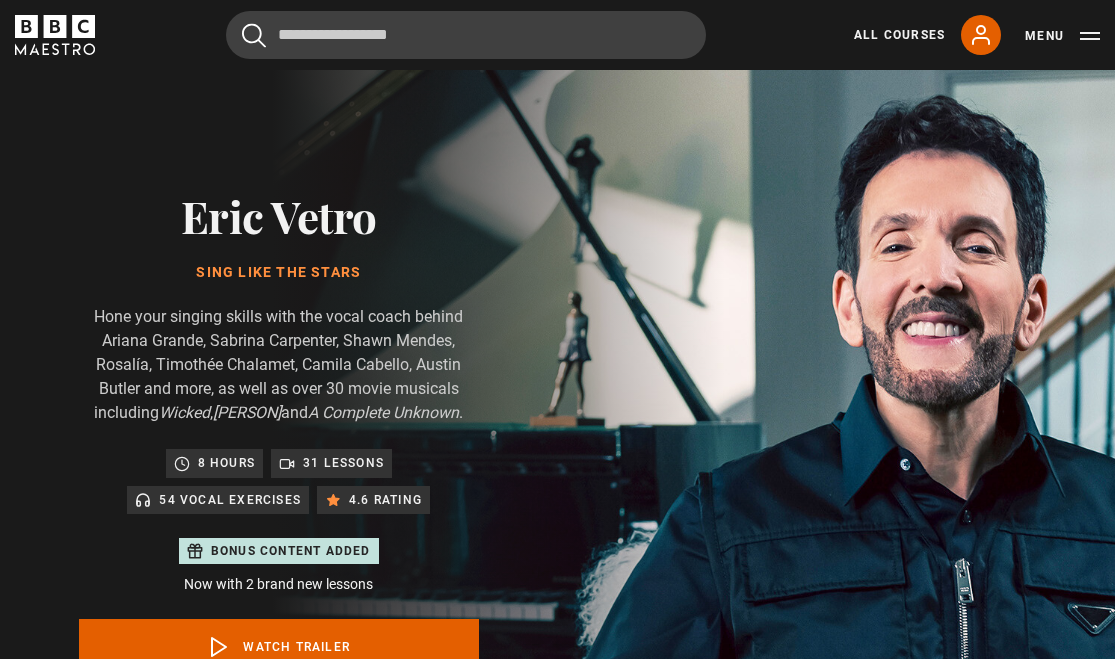click on "Play Video" at bounding box center [558, 1356] 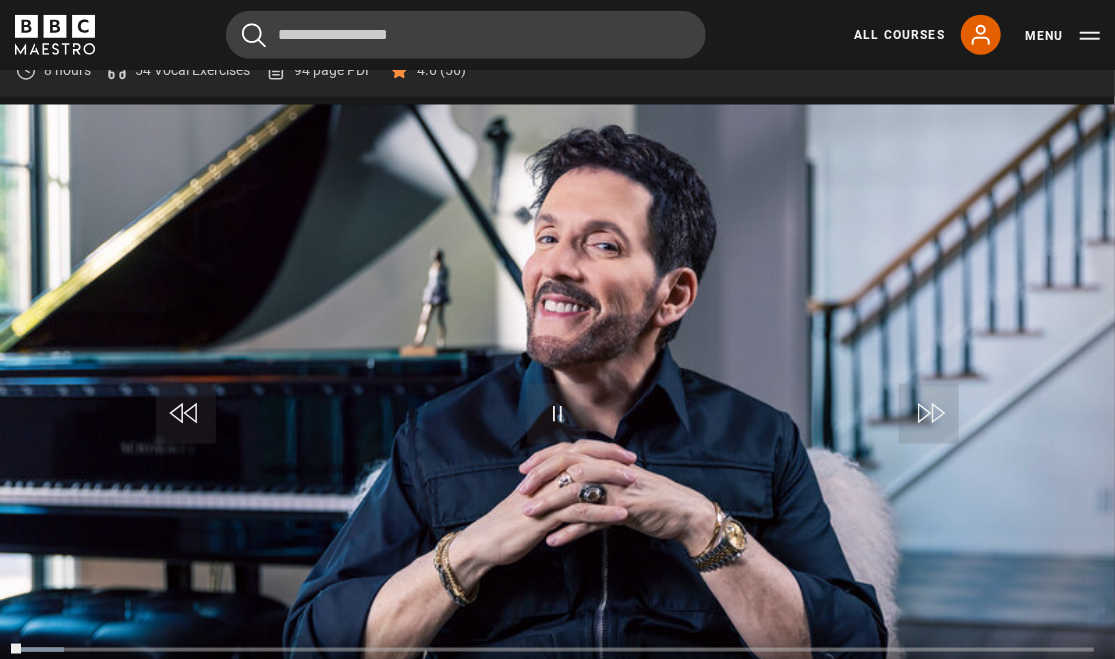 scroll, scrollTop: 937, scrollLeft: 0, axis: vertical 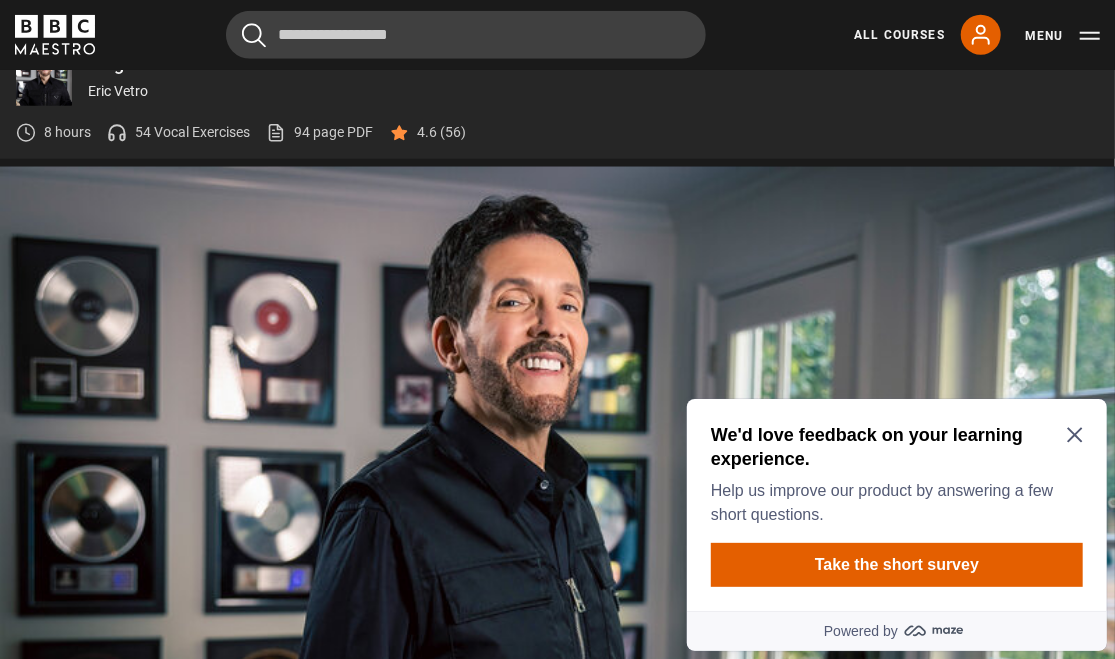 click 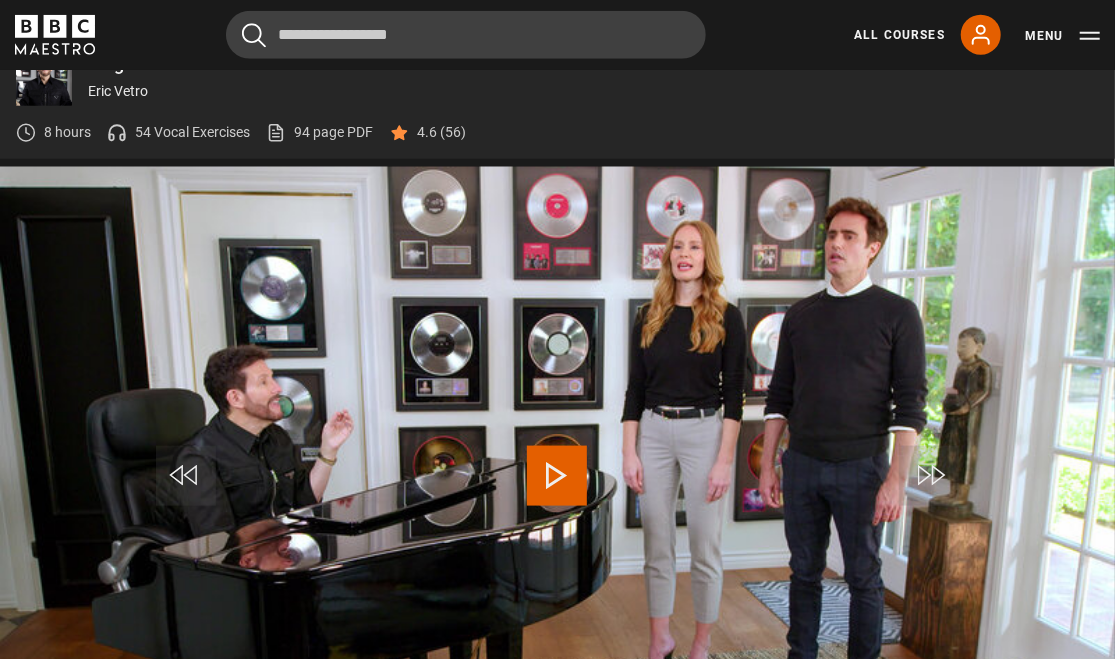 click at bounding box center (557, 476) 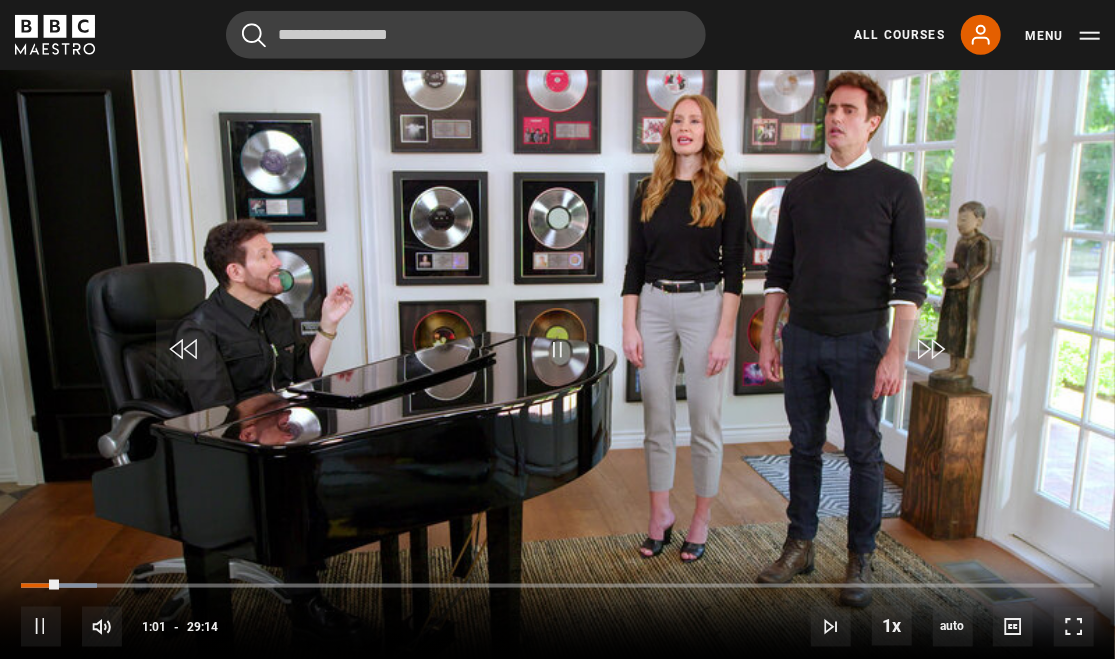 scroll, scrollTop: 1001, scrollLeft: 0, axis: vertical 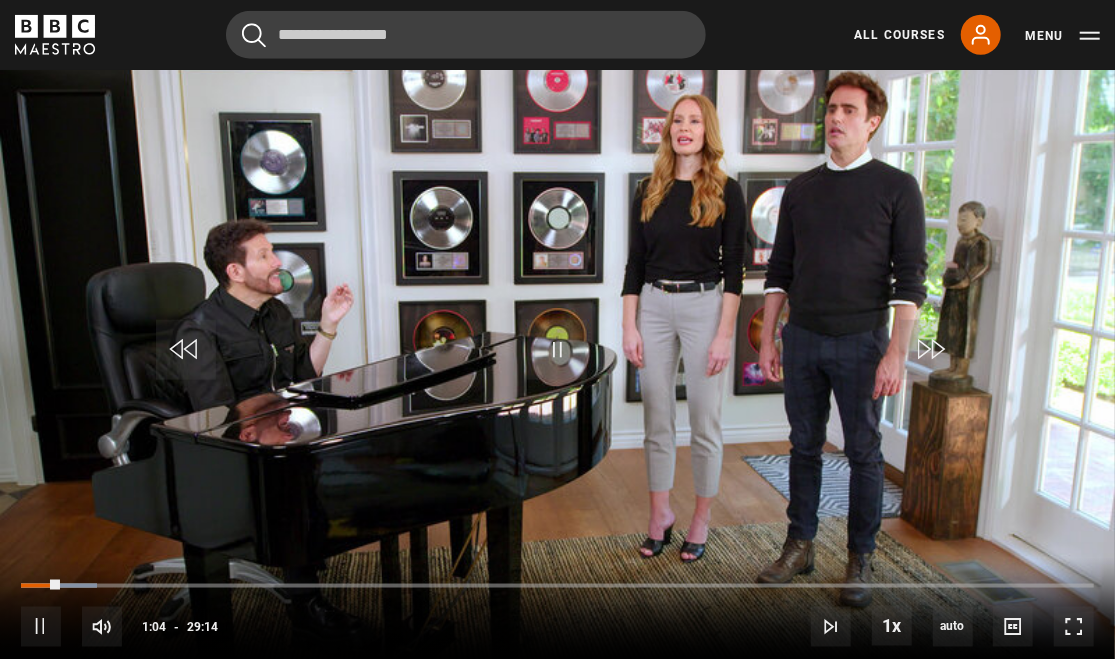 click on "10s Skip Back 10 seconds Pause 10s Skip Forward 10 seconds Loaded : 7.13% 00:34 01:04 Pause Mute Current Time 1:04 - Duration 29:14
[PERSON]
Lesson 4
Warming up your voice
1x Playback Rate 2x 1.5x 1x , selected 0.5x auto Quality Captions captions off , selected English  Captions" at bounding box center (557, 613) 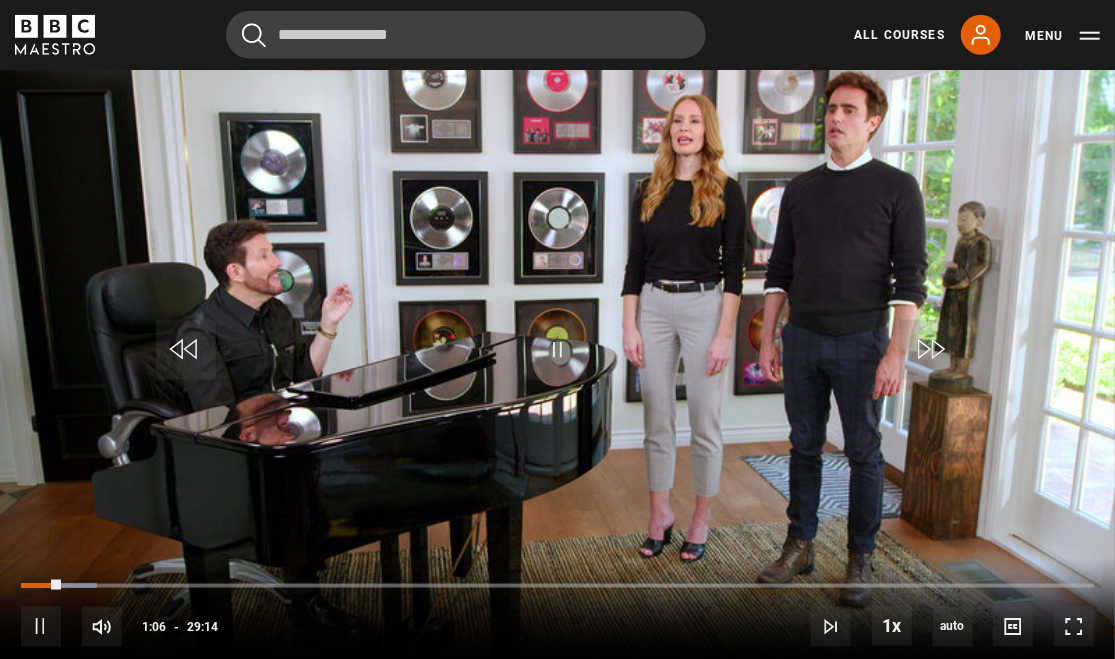click on "10s Skip Back 10 seconds Pause 10s Skip Forward 10 seconds Loaded : 7.13% 00:26 01:06 Pause Mute Current Time 1:06 - Duration 29:14
[PERSON]
Lesson 4
Warming up your voice
1x Playback Rate 2x 1.5x 1x , selected 0.5x auto Quality Captions captions off , selected English  Captions" at bounding box center (557, 613) 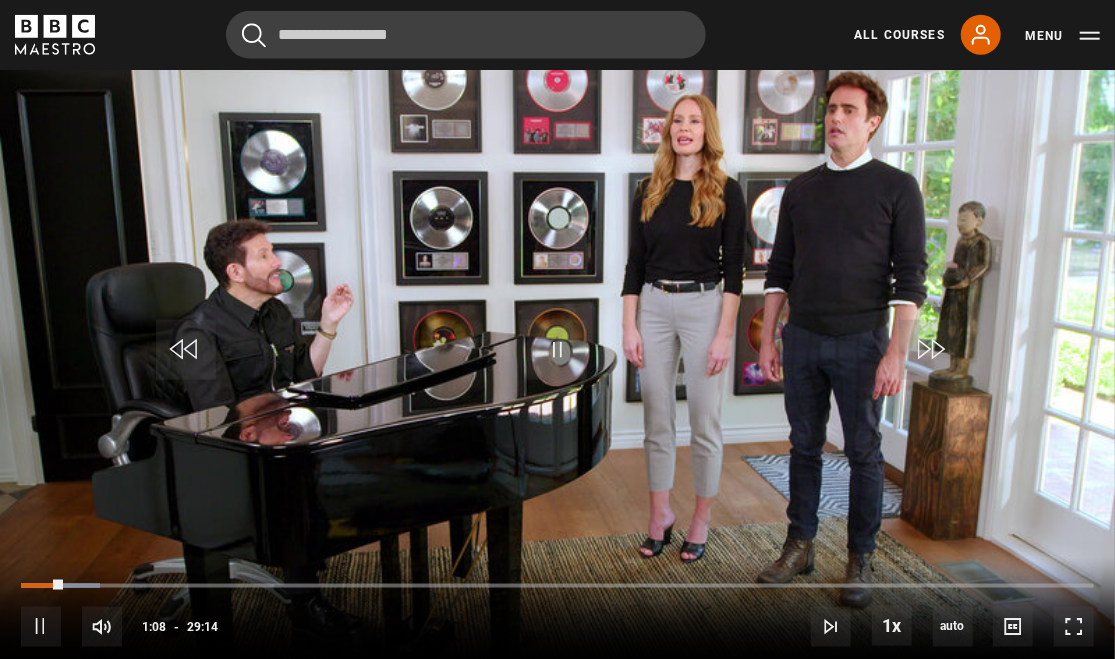 click on "10s Skip Back 10 seconds Pause 10s Skip Forward 10 seconds Loaded : 7.41% 00:24 01:08 Pause Mute Current Time 1:08 - Duration 29:14
[PERSON]
Lesson 4
Warming up your voice
1x Playback Rate 2x 1.5x 1x , selected 0.5x auto Quality Captions captions off , selected English  Captions" at bounding box center (557, 613) 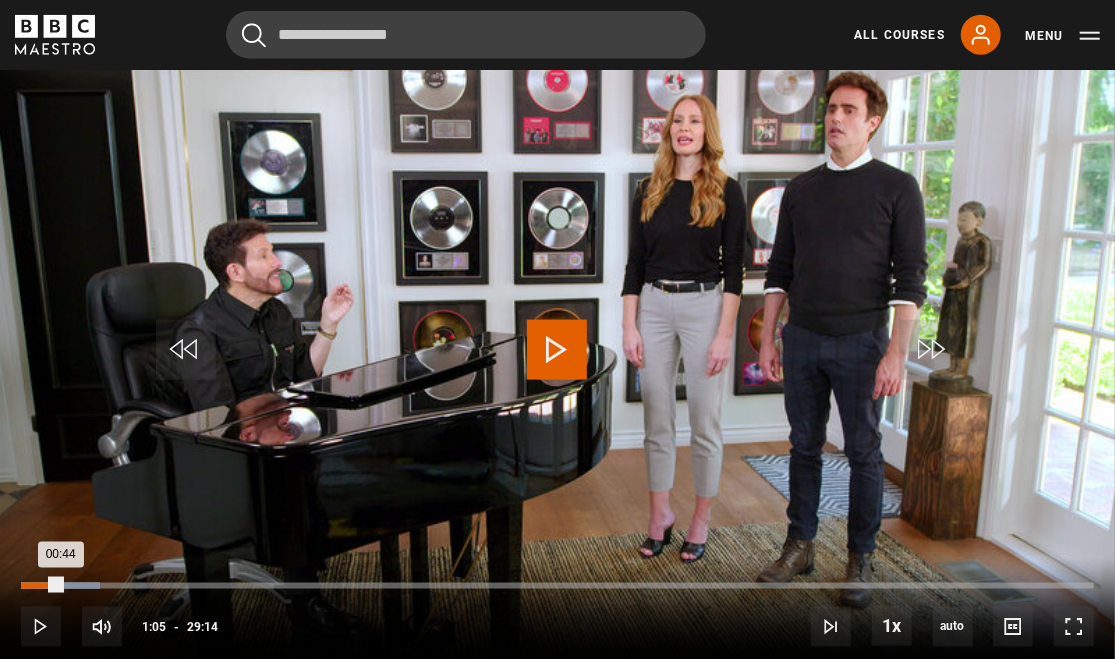 drag, startPoint x: 61, startPoint y: 579, endPoint x: 47, endPoint y: 581, distance: 14.142136 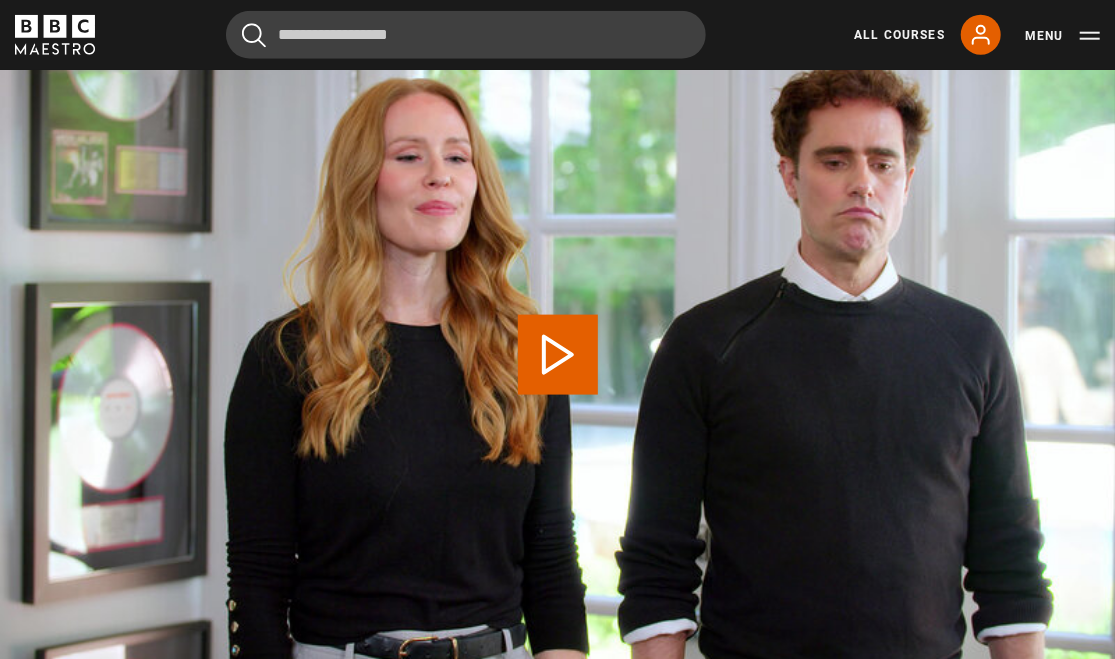 scroll, scrollTop: 875, scrollLeft: 0, axis: vertical 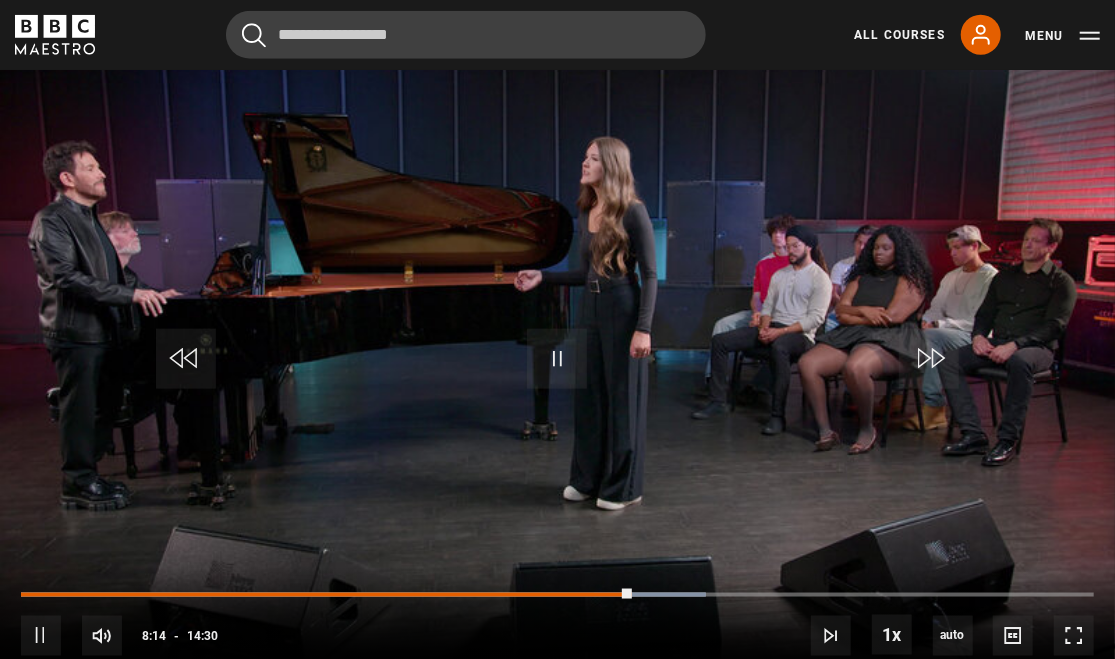 click on "10s Skip Back 10 seconds Pause 10s Skip Forward 10 seconds Loaded : 63.79% 08:14 08:14 Pause Mute Current Time 8:14 - Duration 14:30
[PERSON]
Lesson 7
Bringing lyrics to life
1x Playback Rate 2x 1.5x 1x , selected 0.5x auto Quality Captions captions off , selected English  Captions" at bounding box center [557, 622] 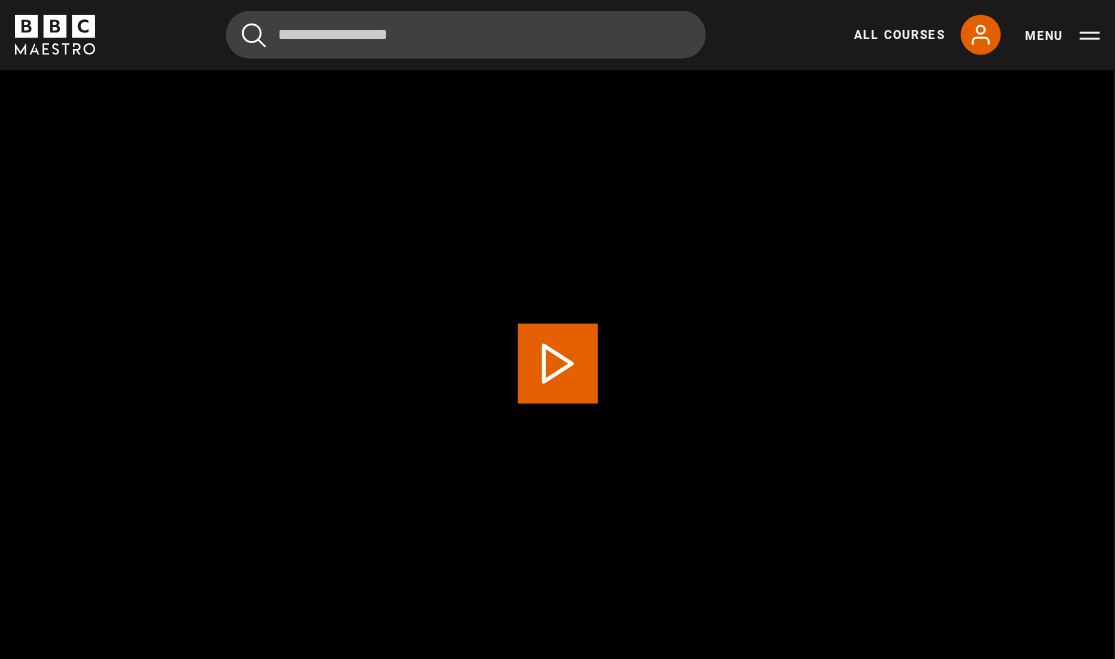 scroll, scrollTop: 875, scrollLeft: 0, axis: vertical 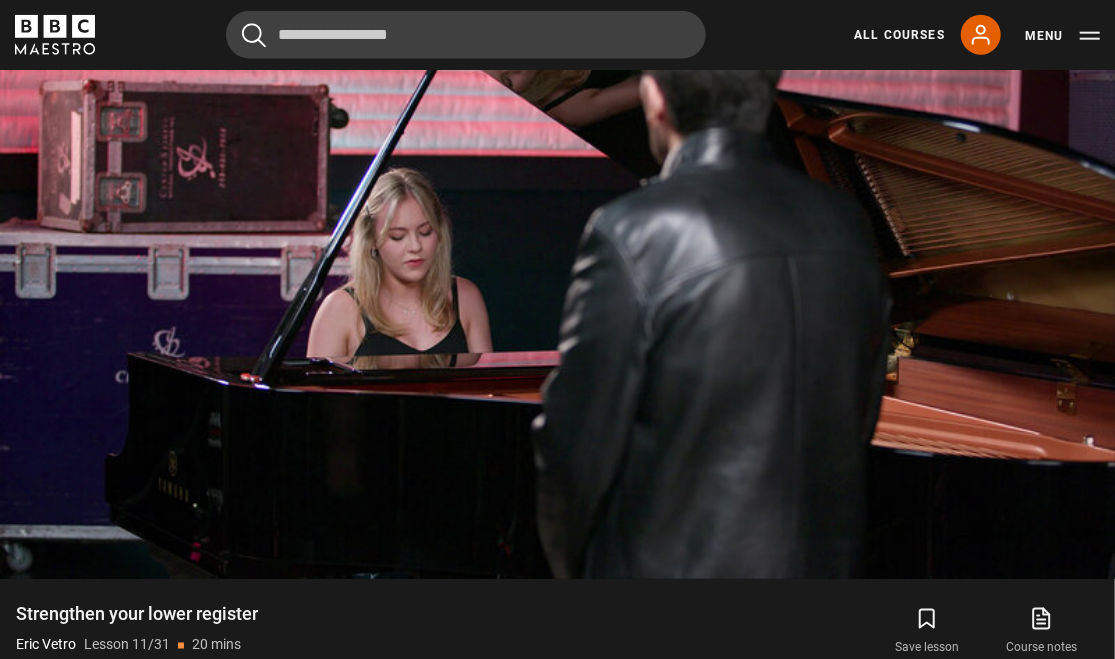 click at bounding box center (557, 265) 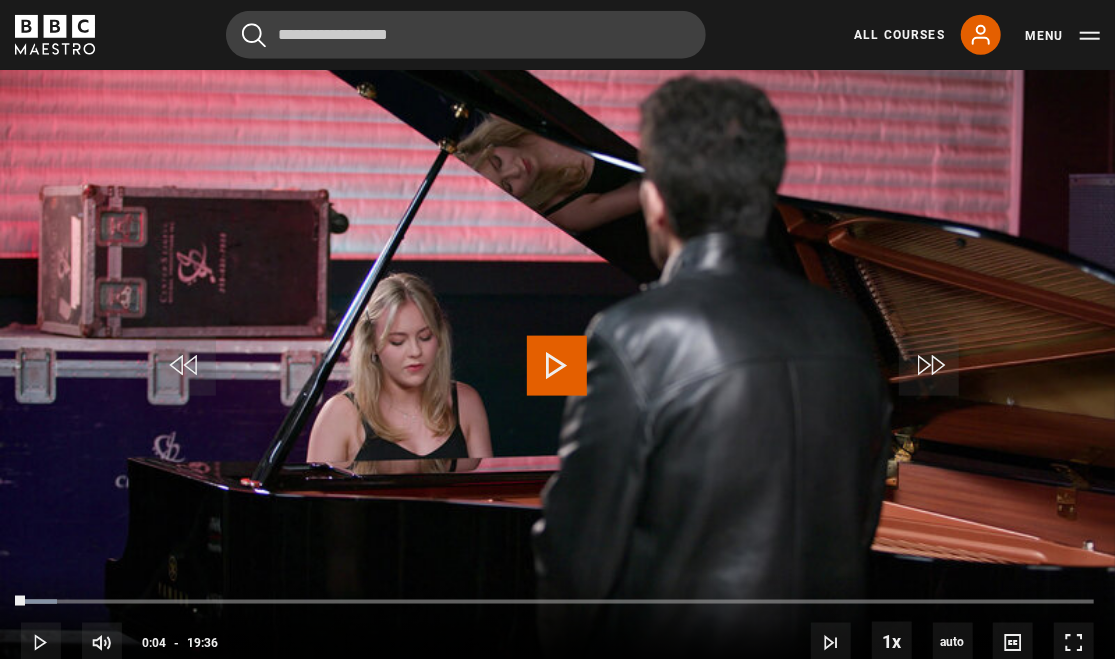 scroll, scrollTop: 979, scrollLeft: 0, axis: vertical 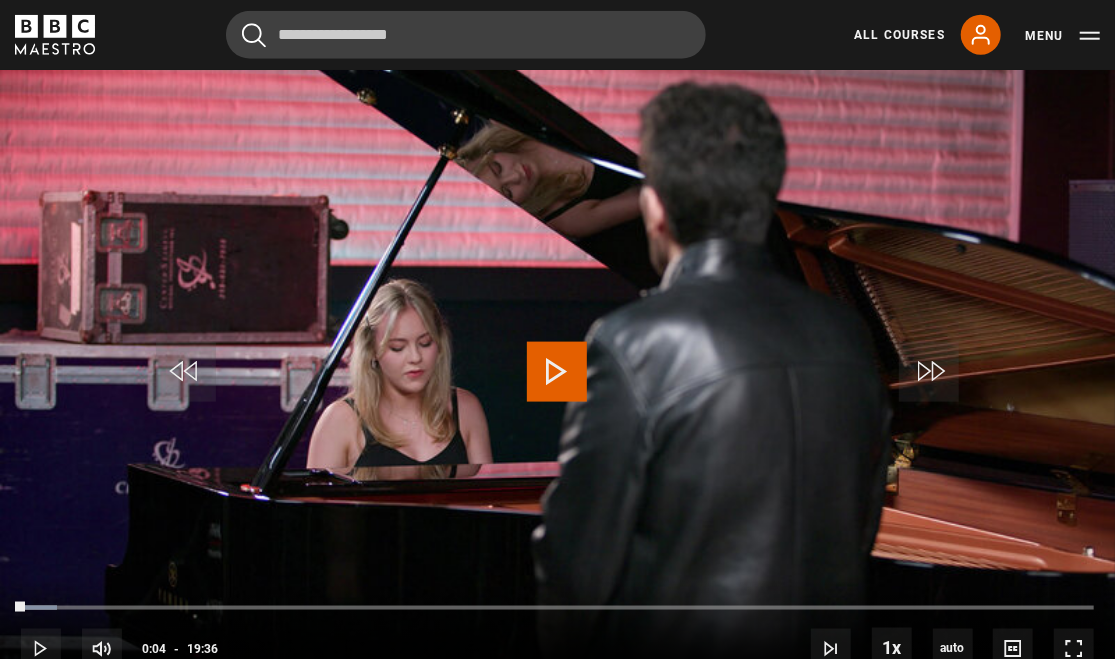 click at bounding box center (557, 372) 